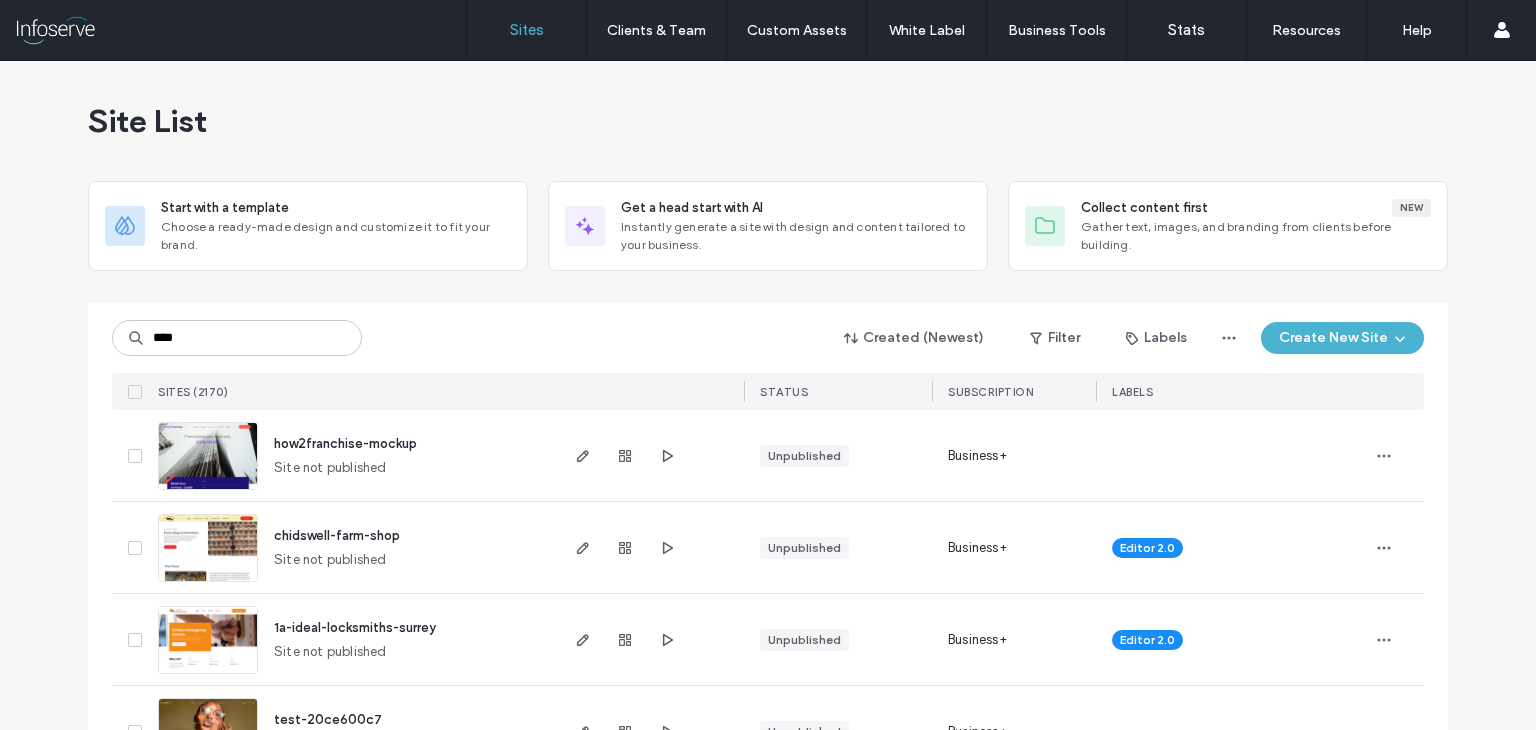 scroll, scrollTop: 0, scrollLeft: 0, axis: both 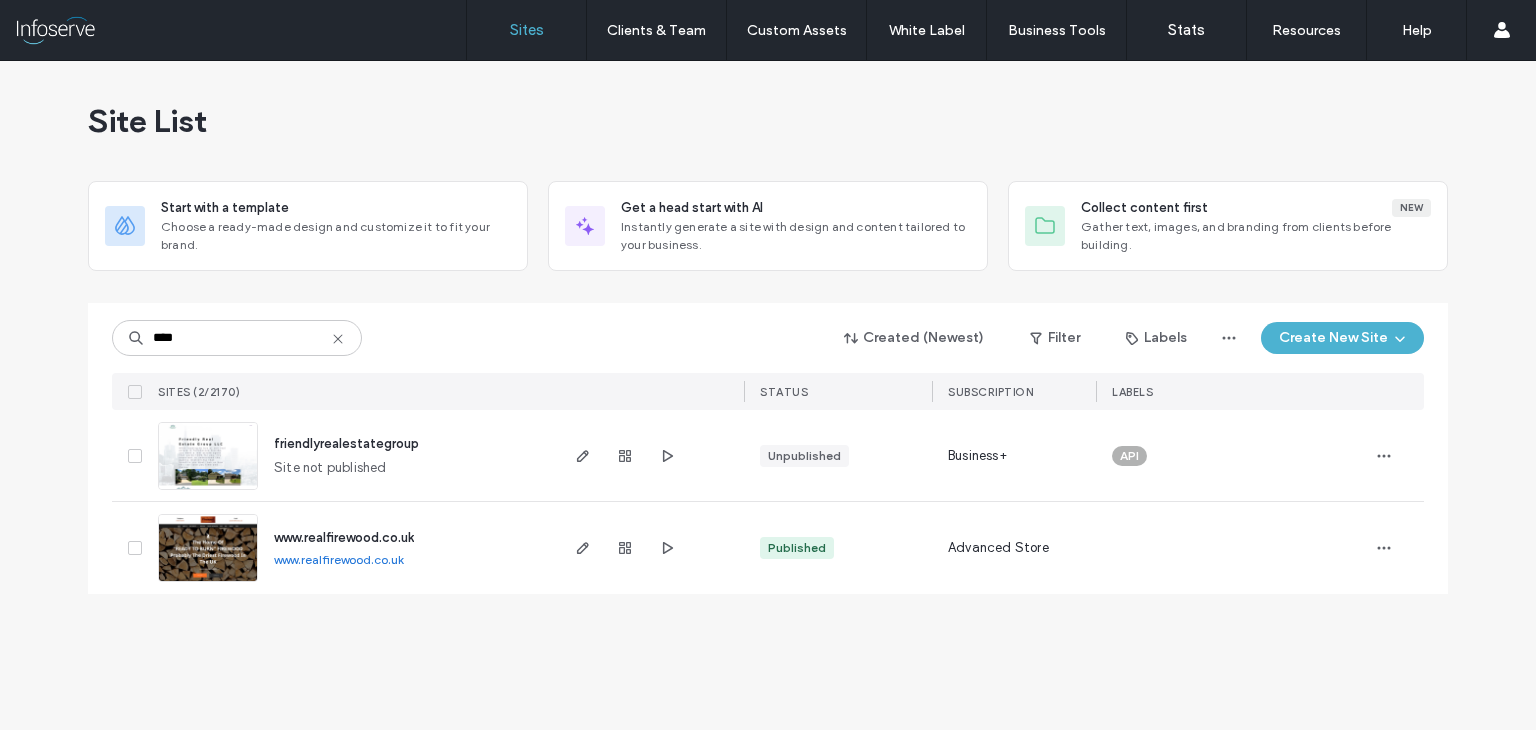 type on "****" 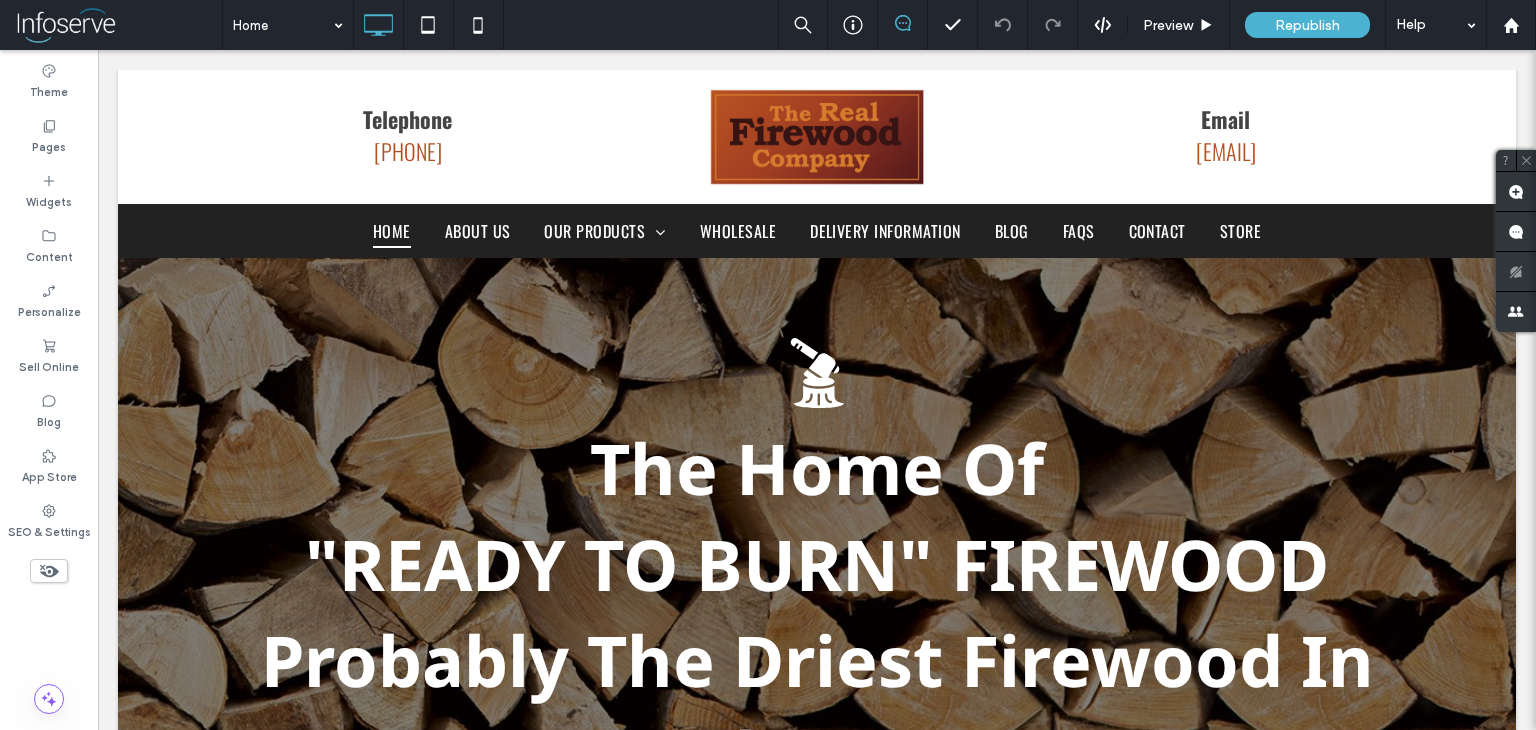 scroll, scrollTop: 0, scrollLeft: 0, axis: both 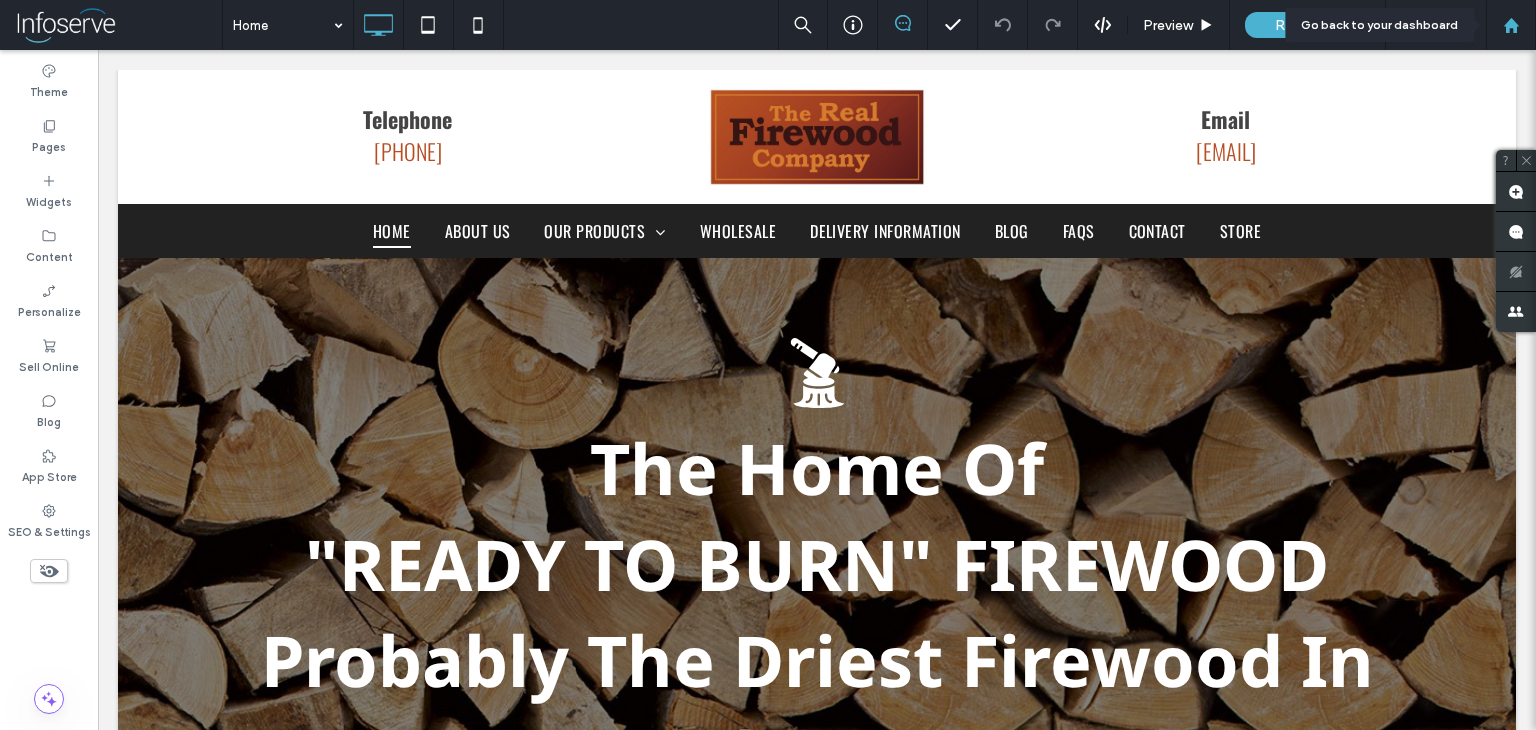 click 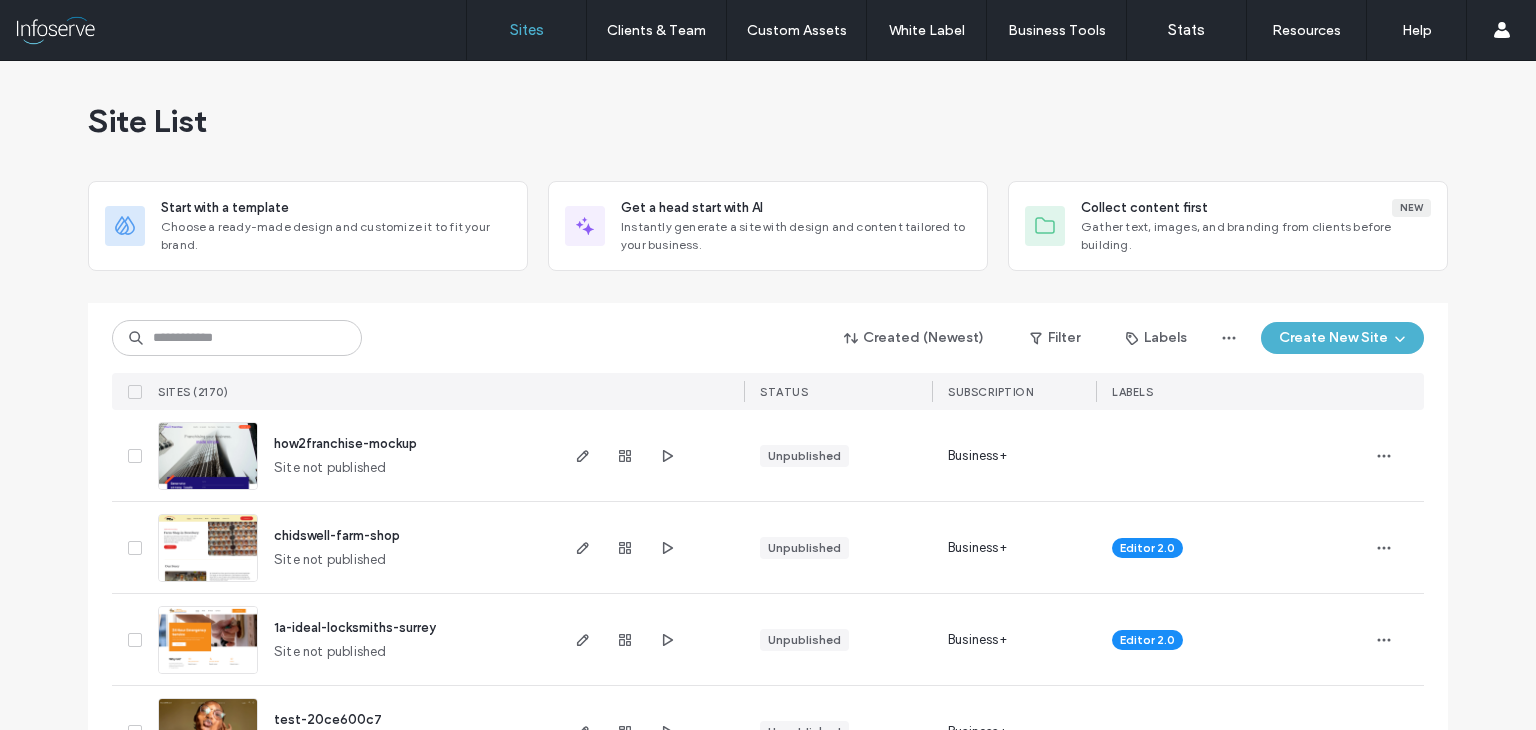 scroll, scrollTop: 0, scrollLeft: 0, axis: both 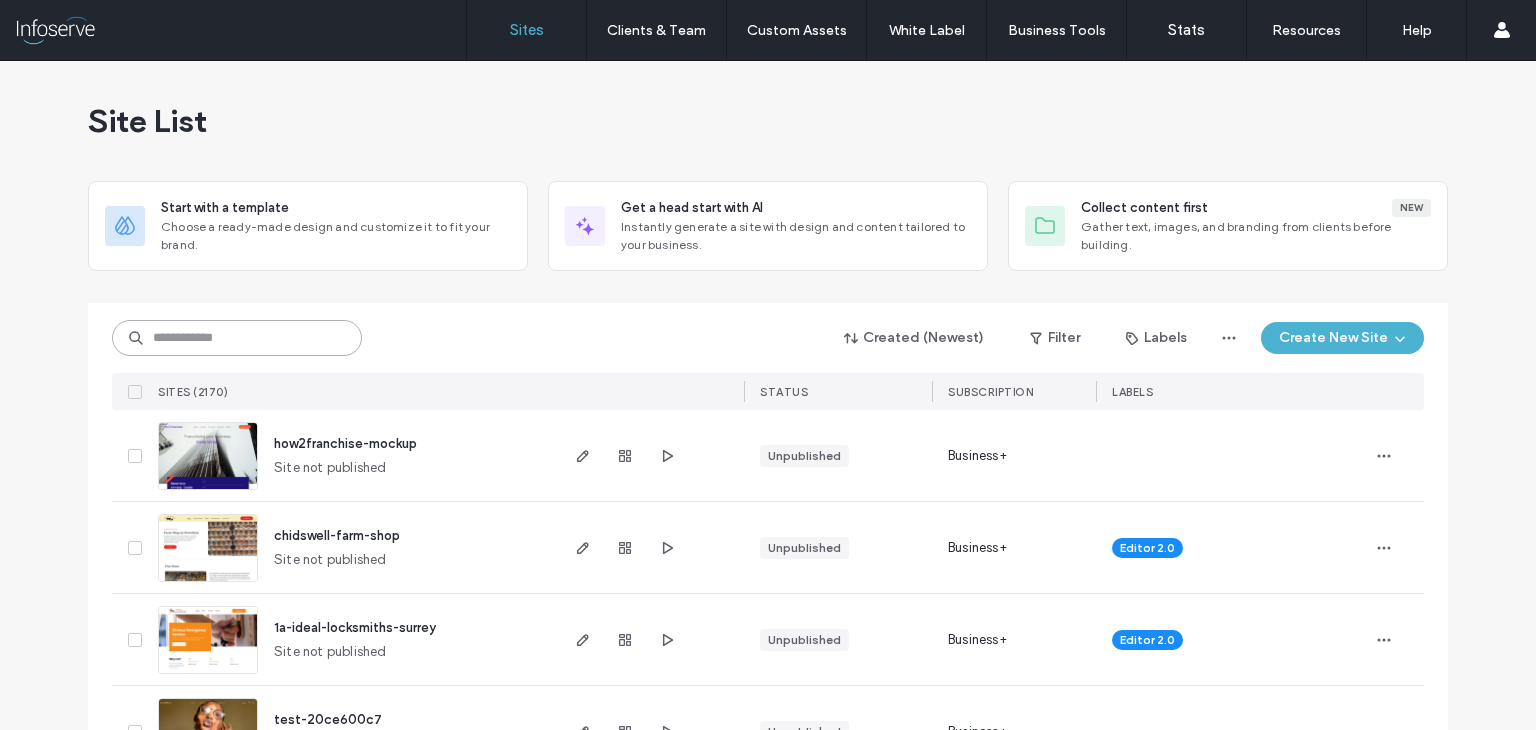 click at bounding box center (237, 338) 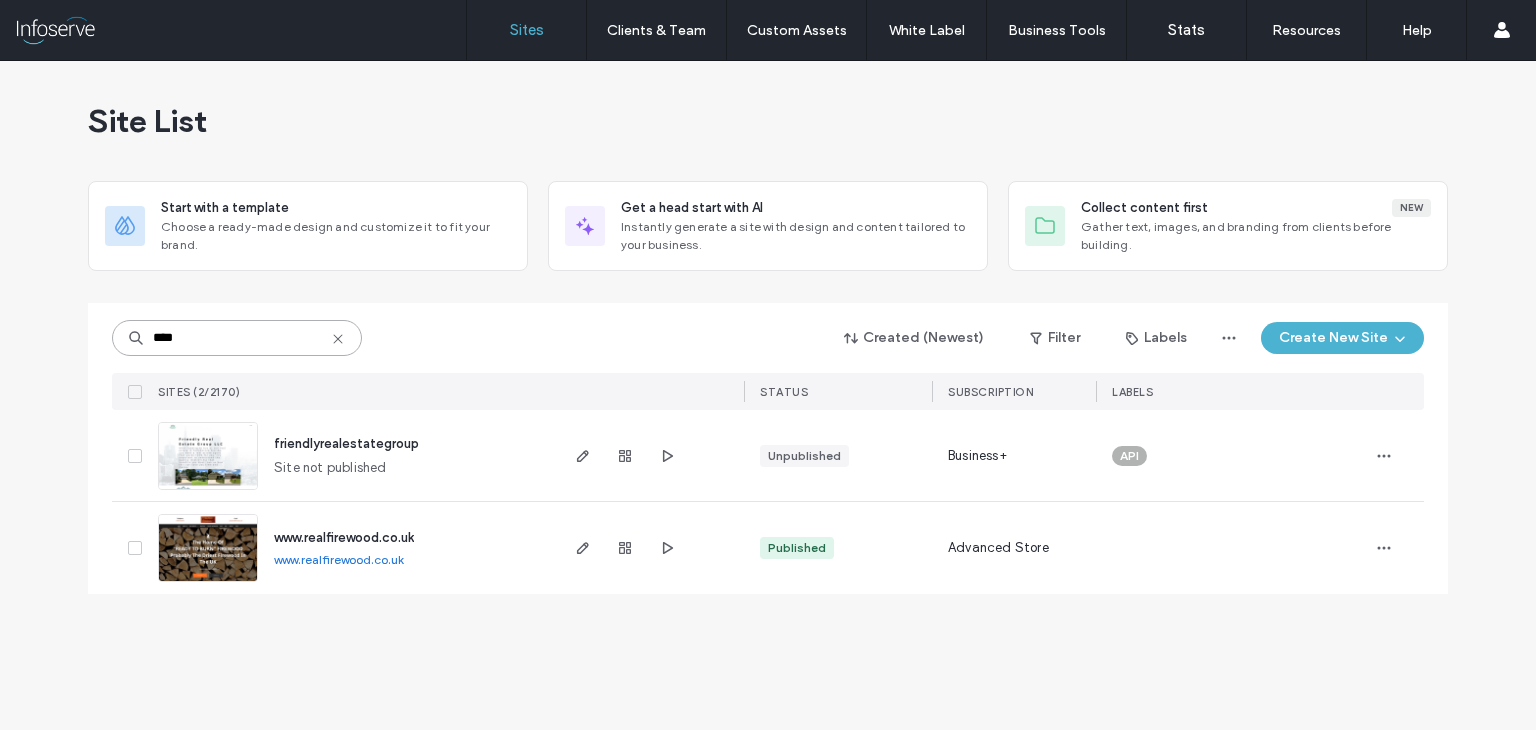 type on "****" 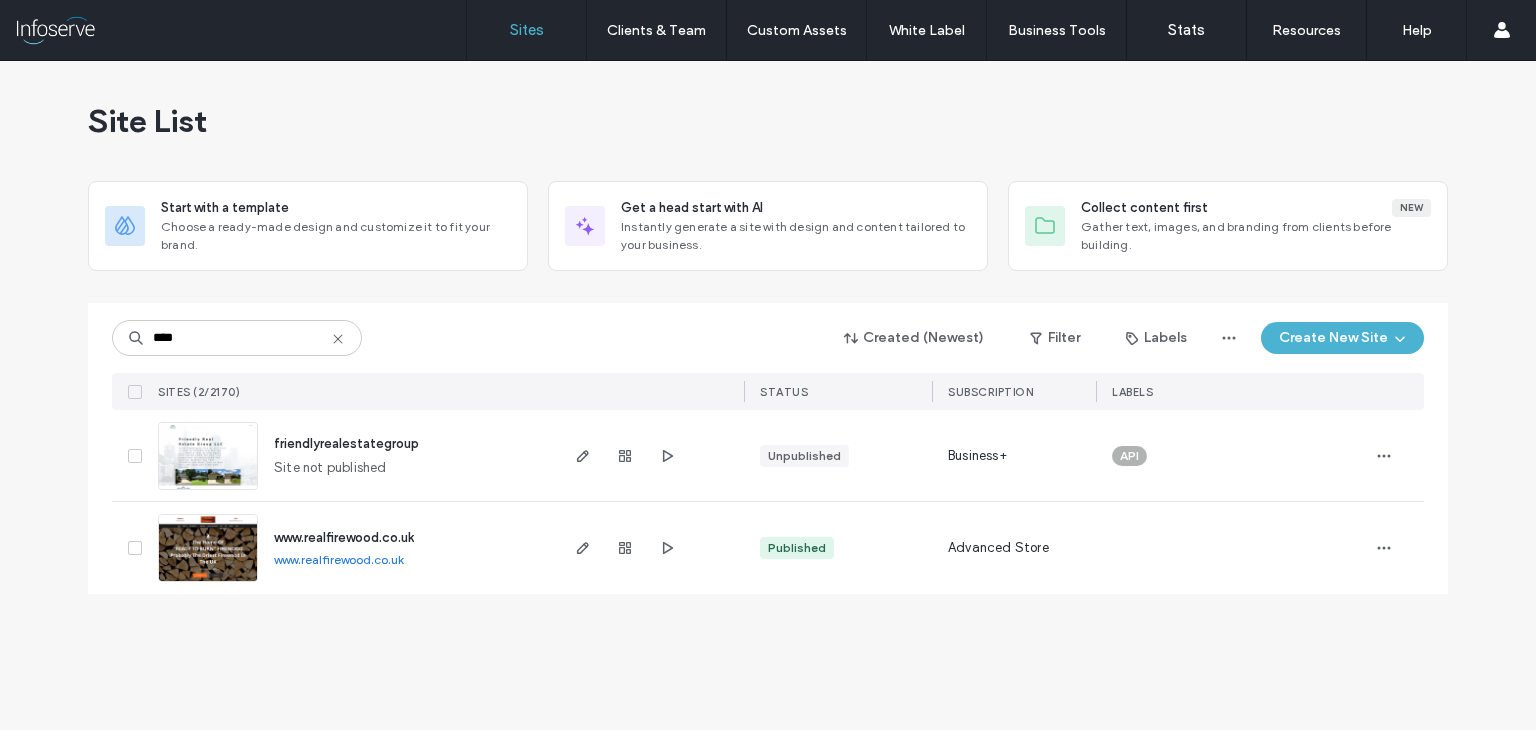 click on "www.realfirewood.co.uk" at bounding box center (344, 537) 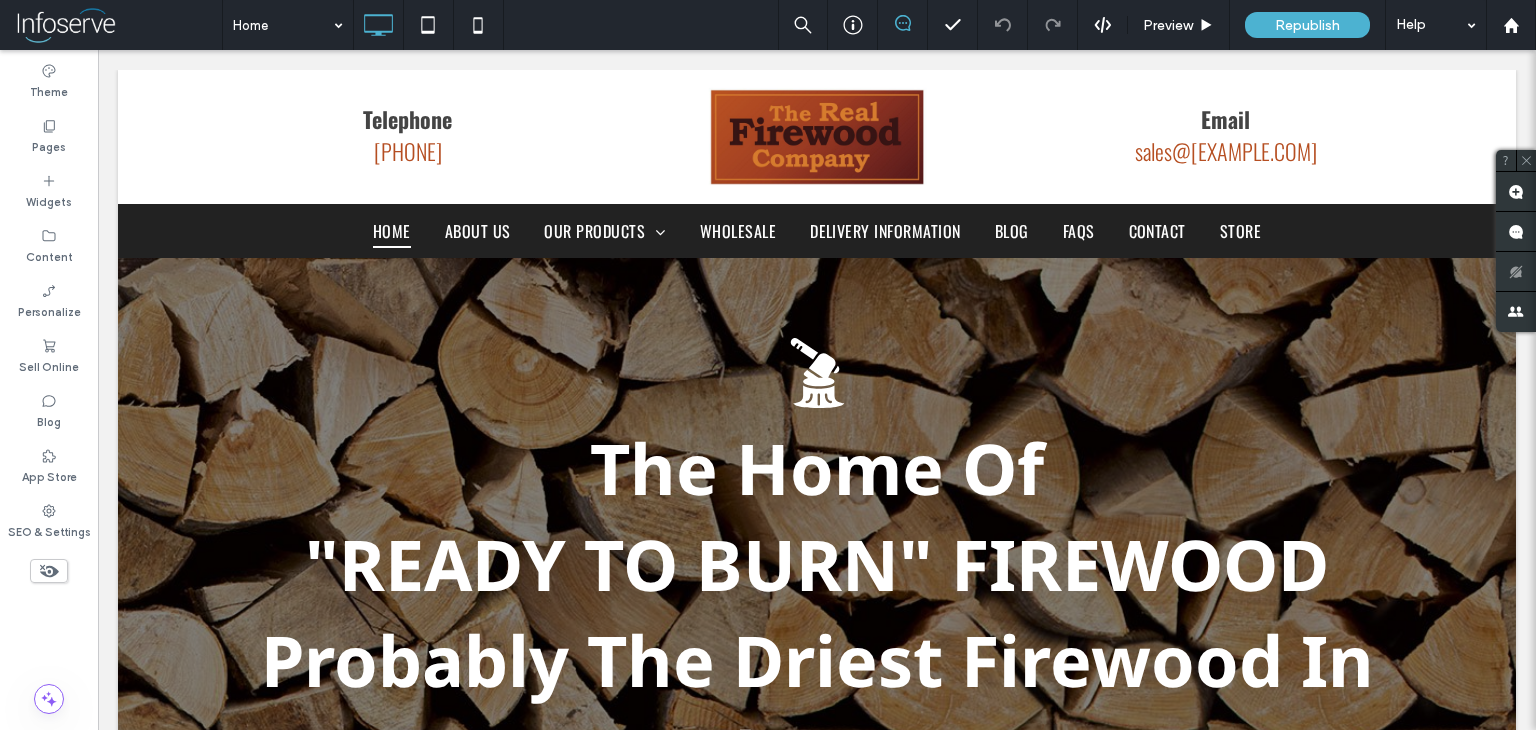 scroll, scrollTop: 0, scrollLeft: 0, axis: both 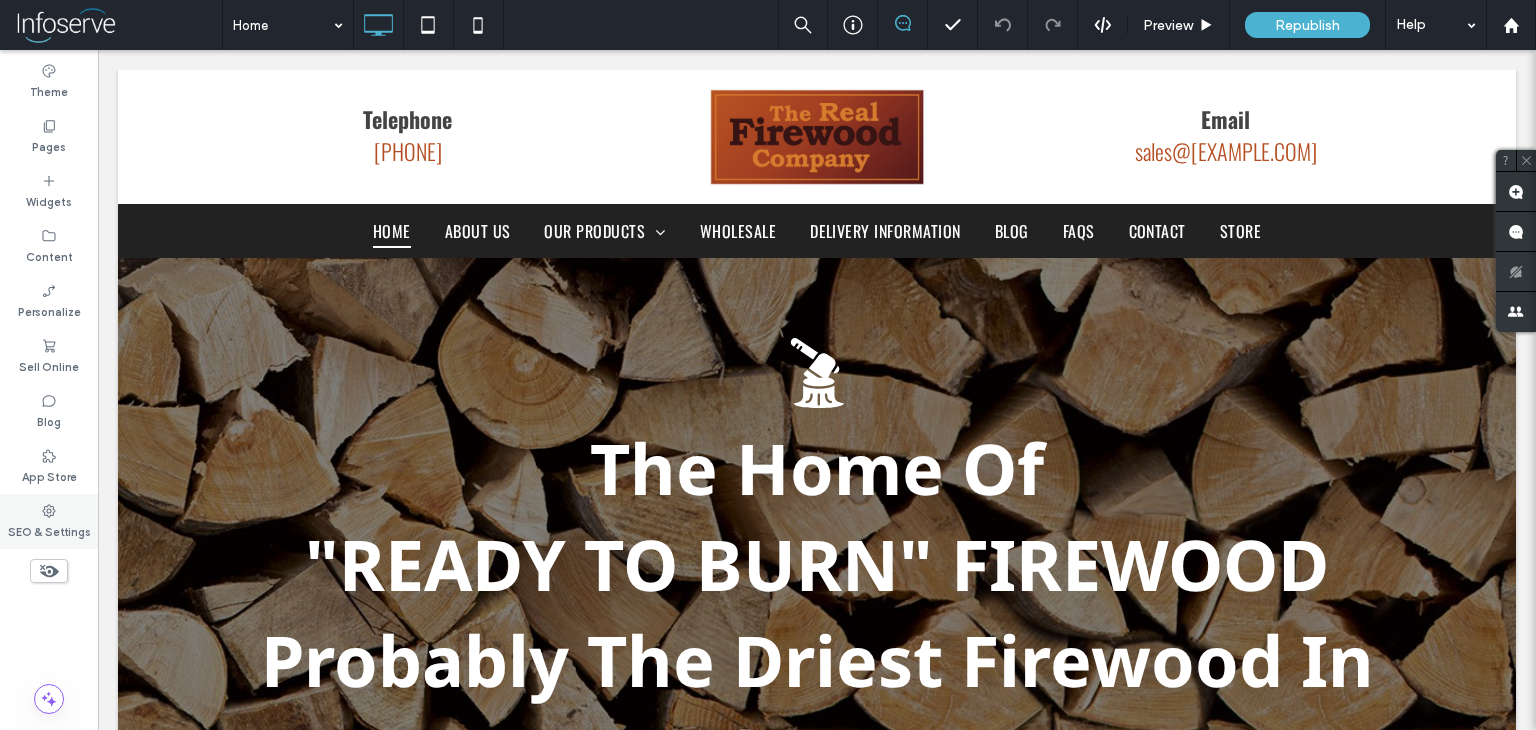click on "SEO & Settings" at bounding box center [49, 530] 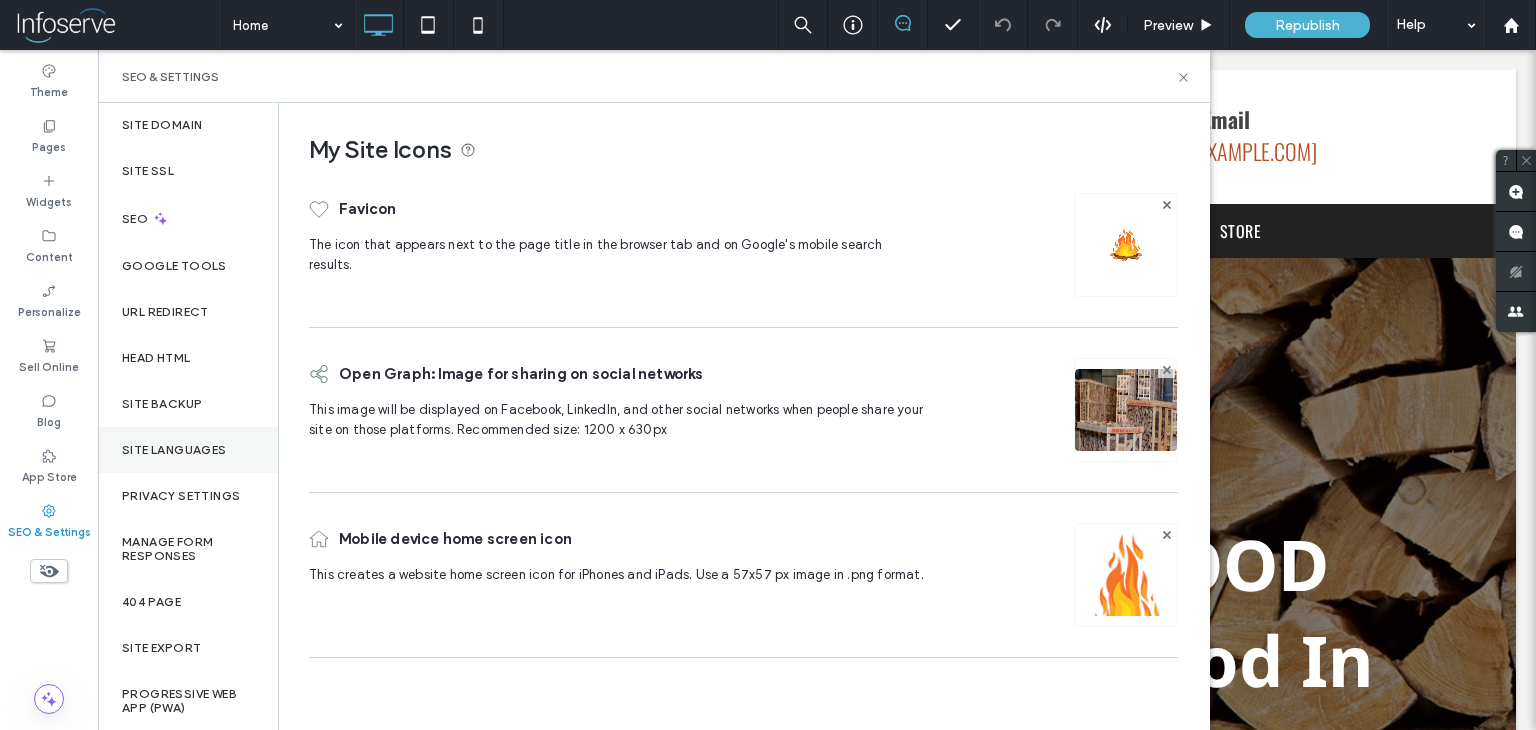 scroll, scrollTop: 0, scrollLeft: 0, axis: both 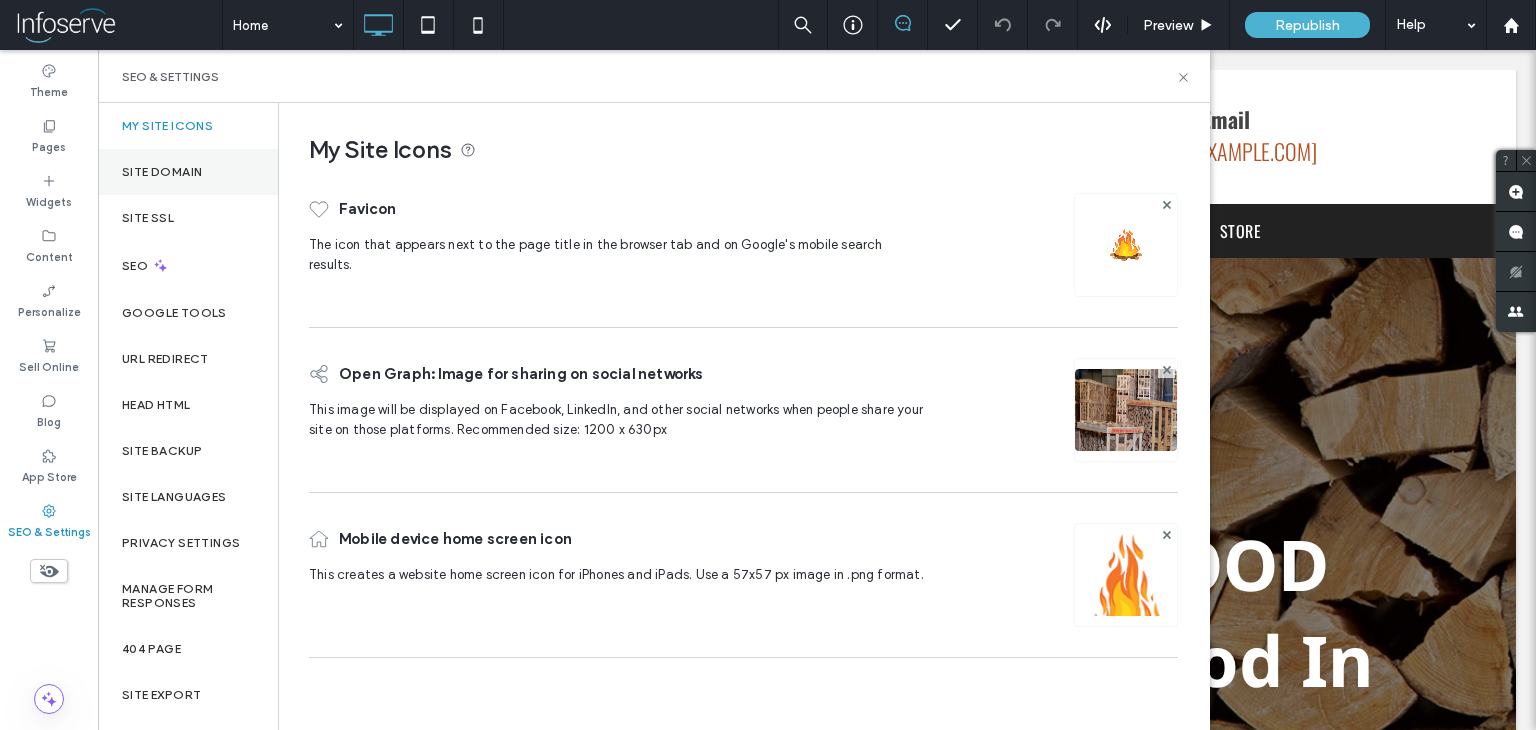 click on "Site Domain" at bounding box center [162, 172] 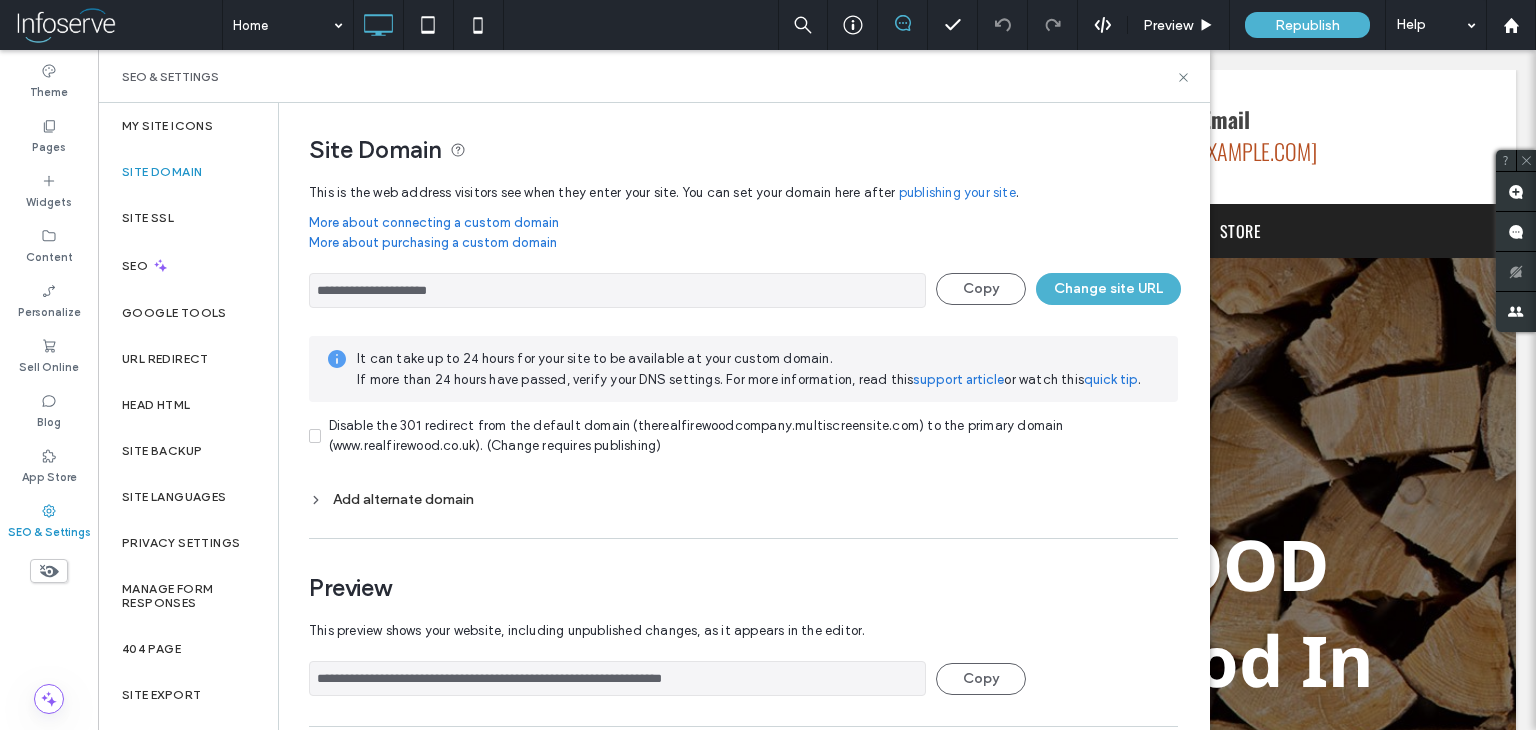 scroll, scrollTop: 133, scrollLeft: 0, axis: vertical 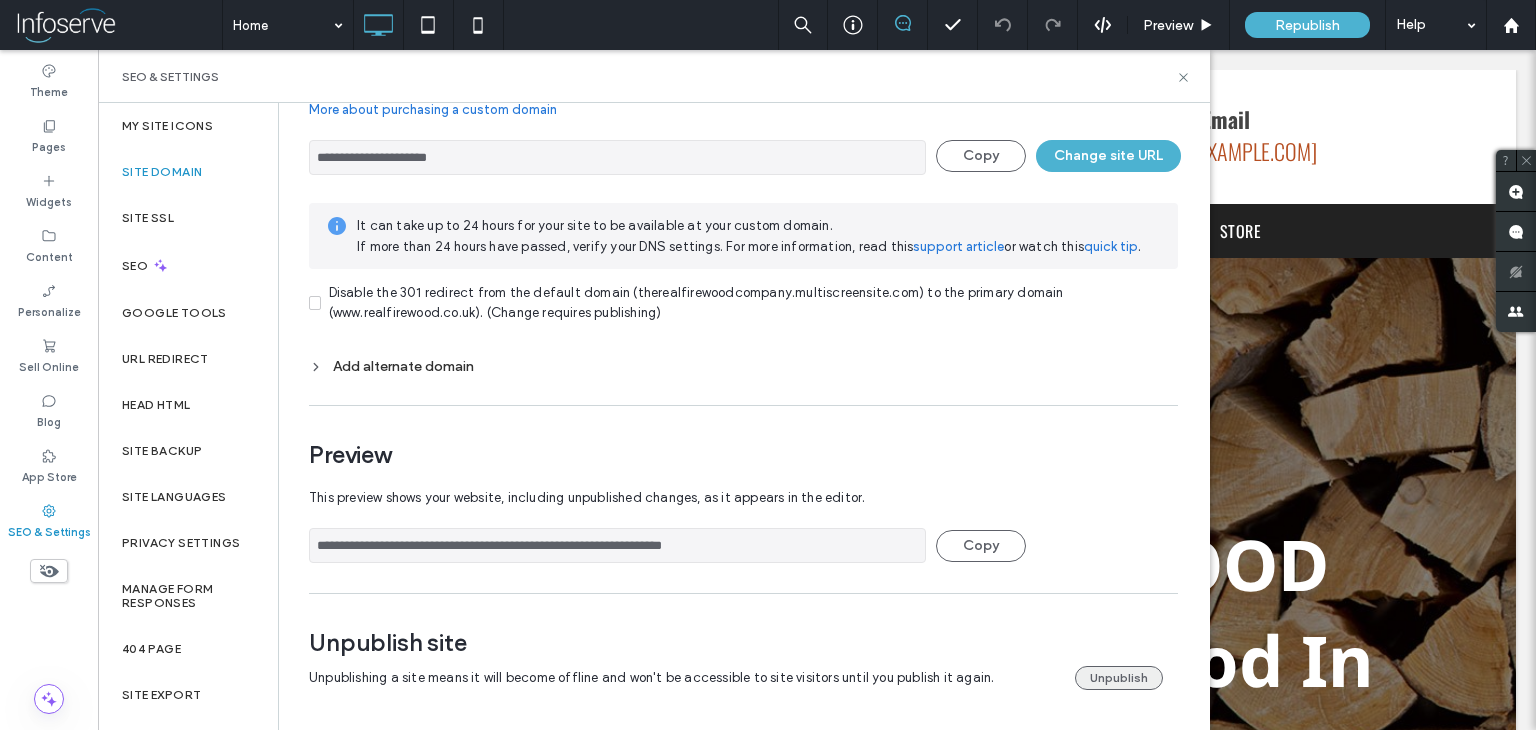 click on "Unpublish" at bounding box center [1119, 678] 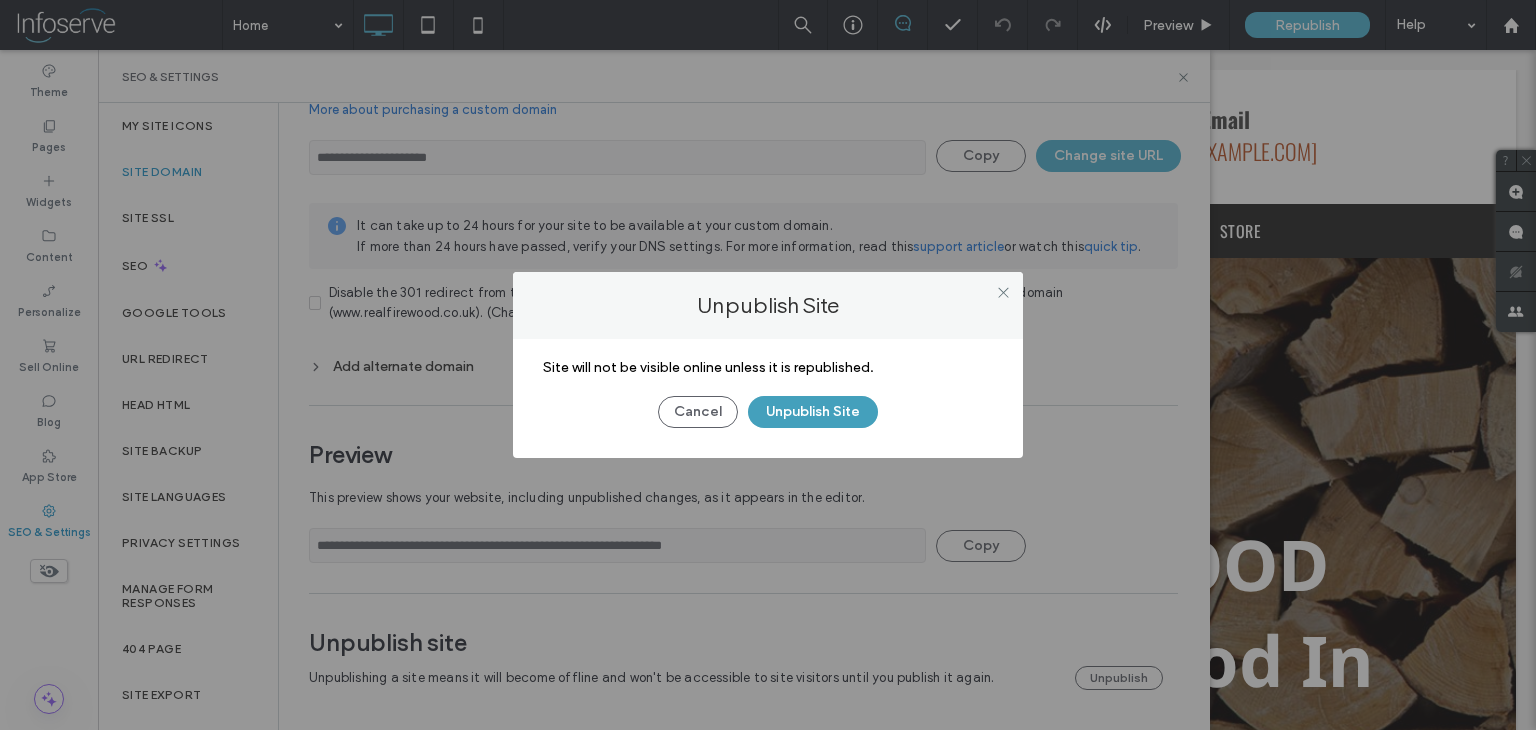 click on "Unpublish Site" at bounding box center [813, 412] 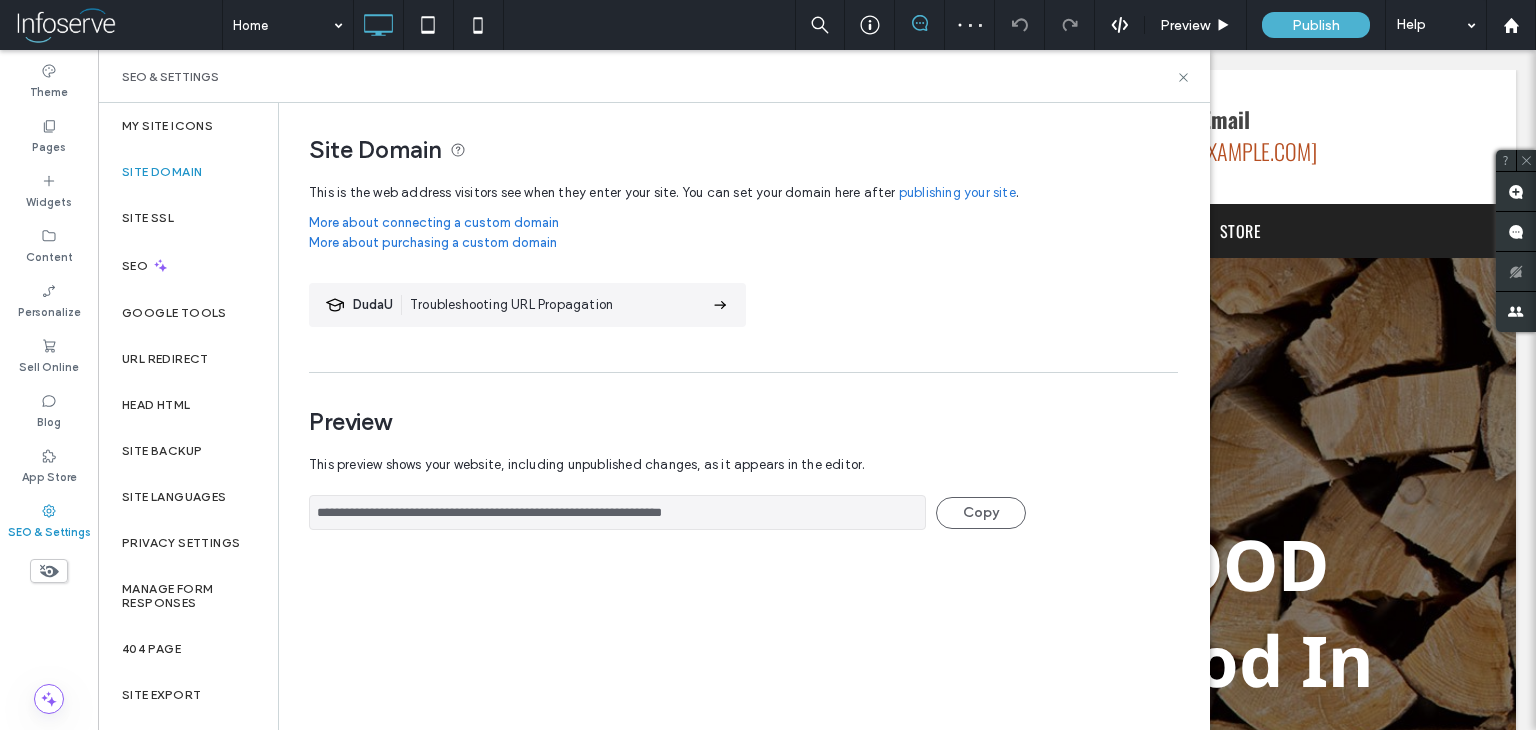 scroll, scrollTop: 0, scrollLeft: 0, axis: both 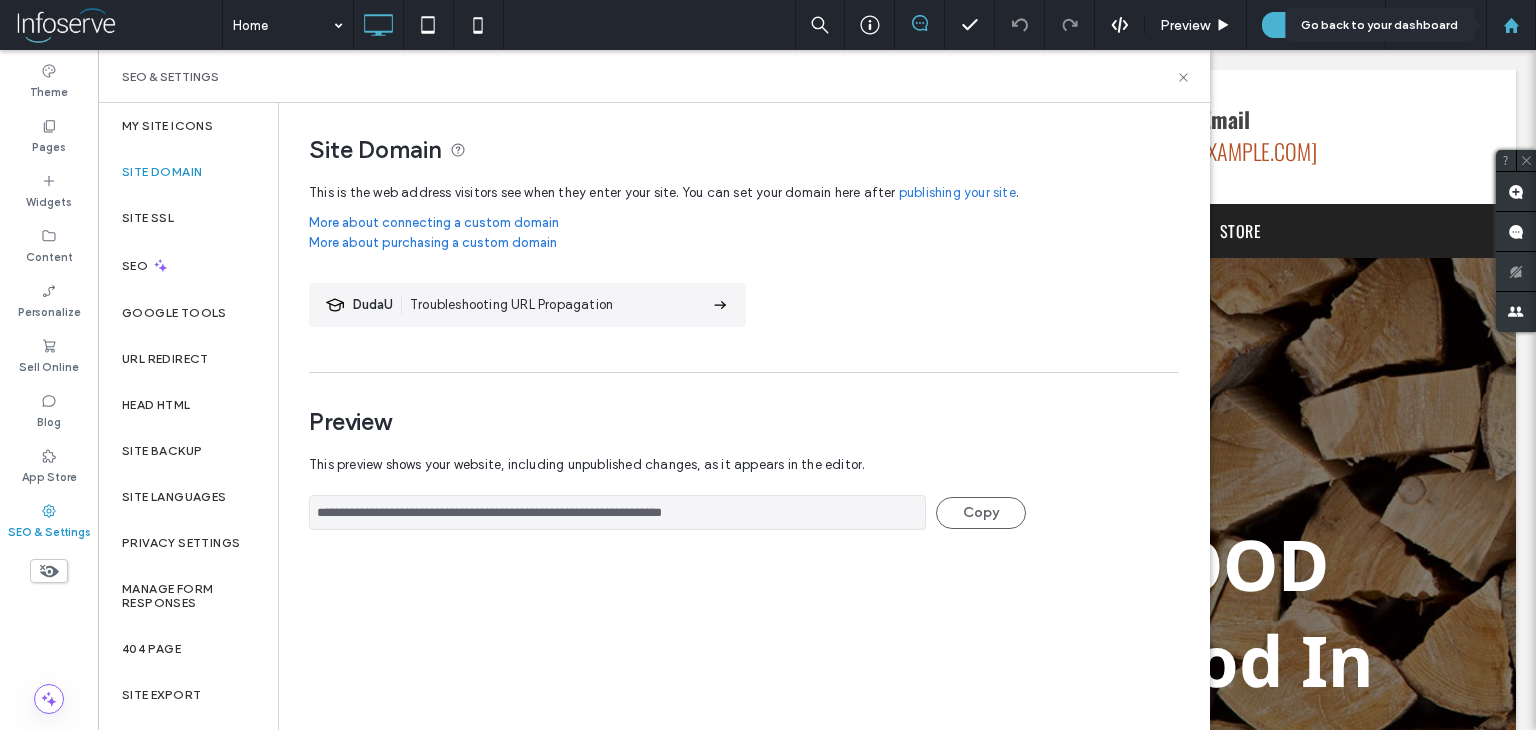 click at bounding box center [1511, 25] 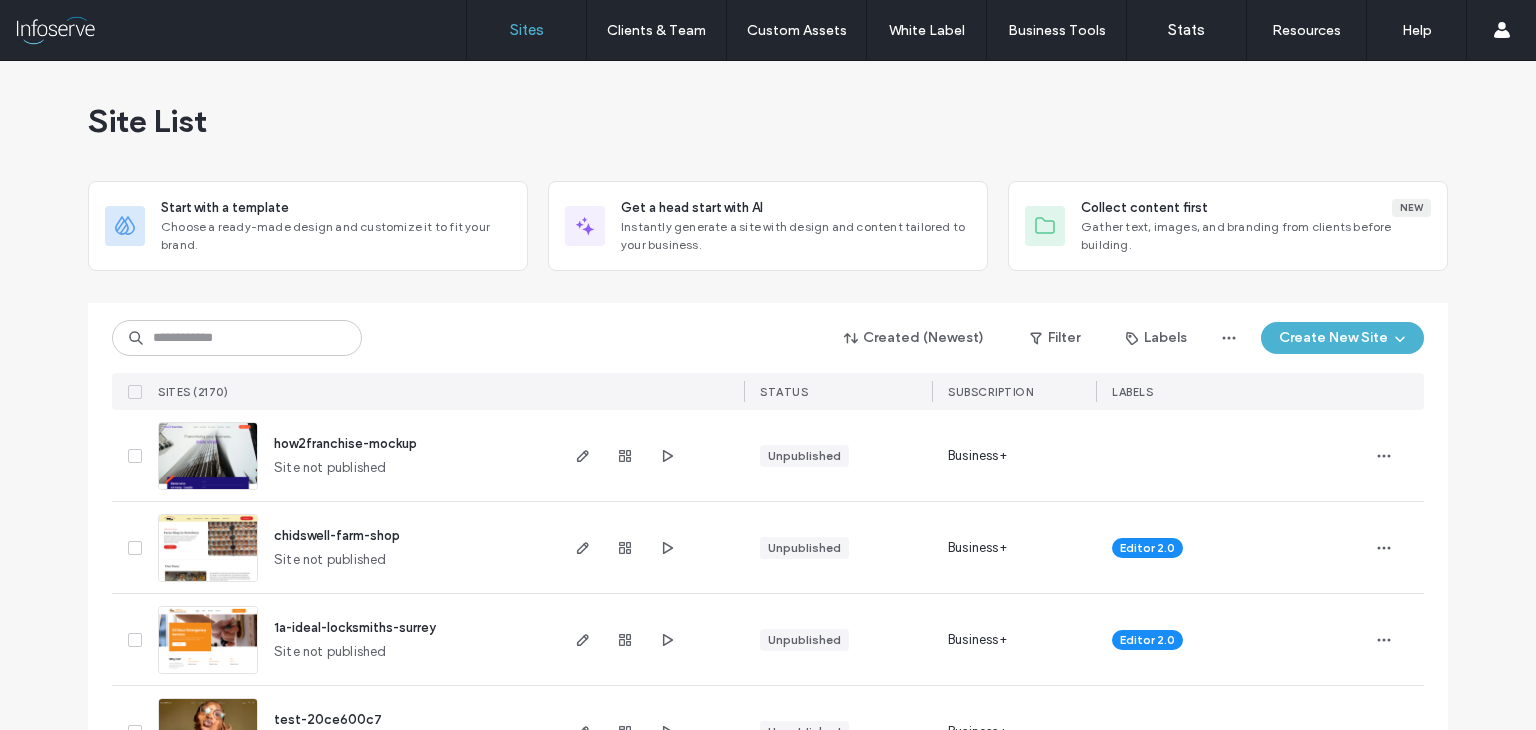 scroll, scrollTop: 0, scrollLeft: 0, axis: both 